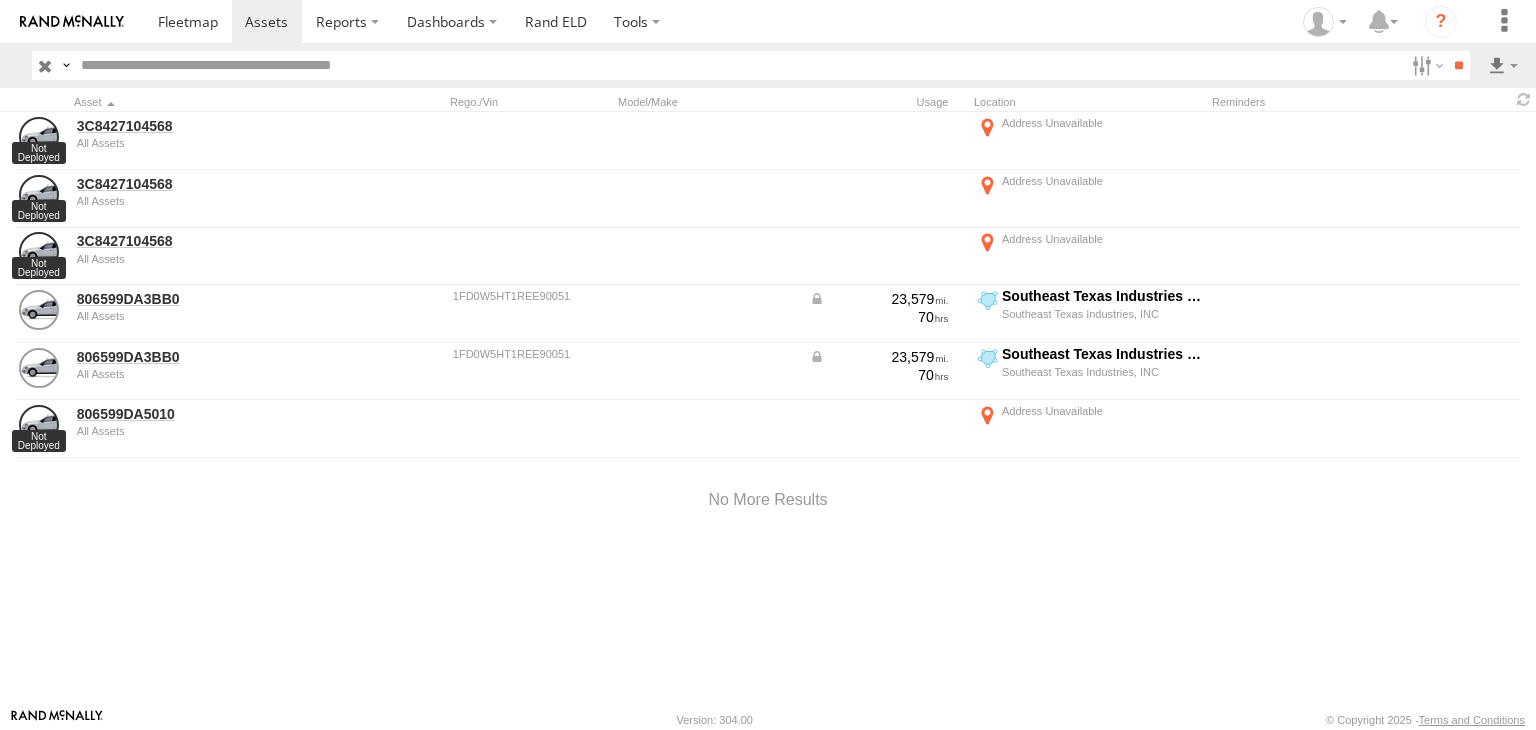 scroll, scrollTop: 0, scrollLeft: 0, axis: both 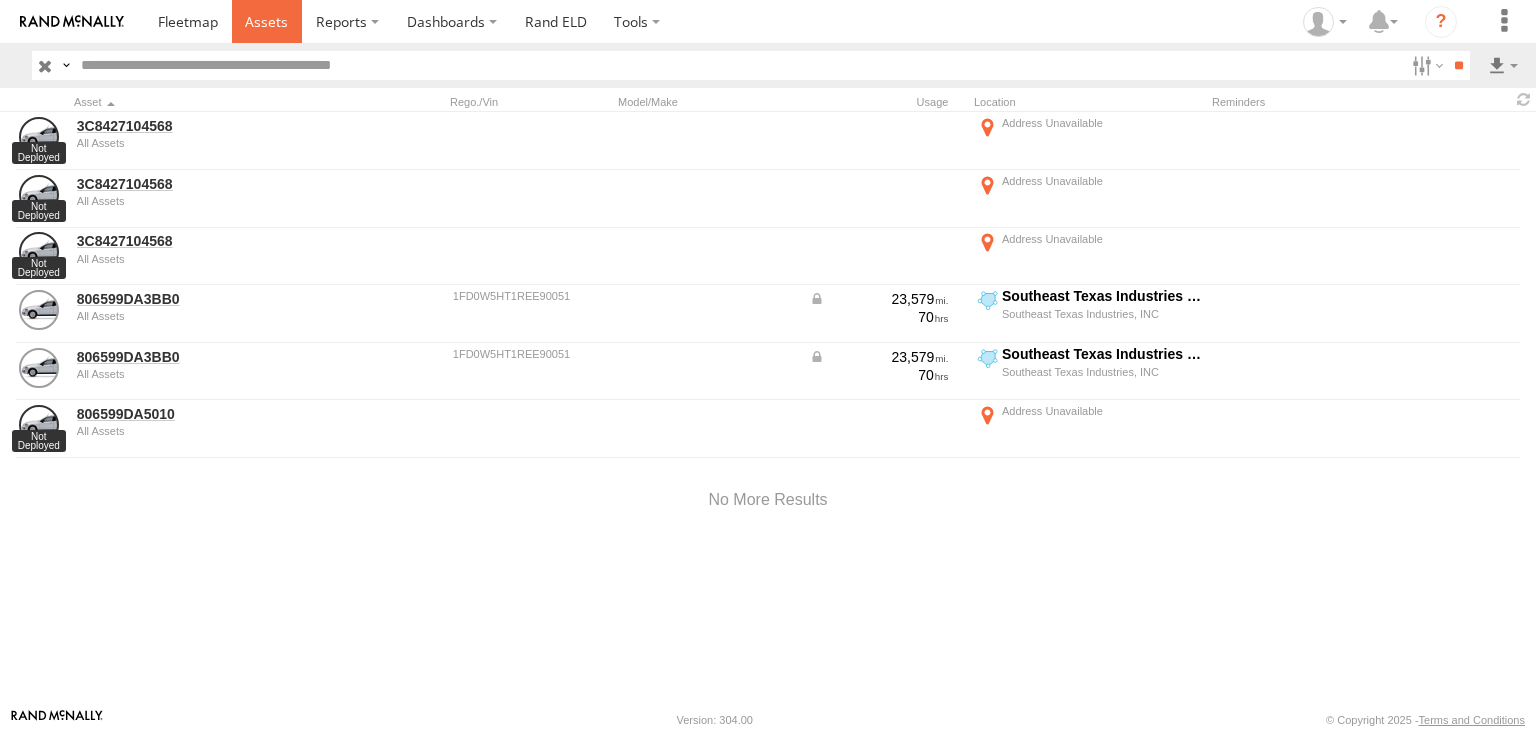 click at bounding box center (266, 21) 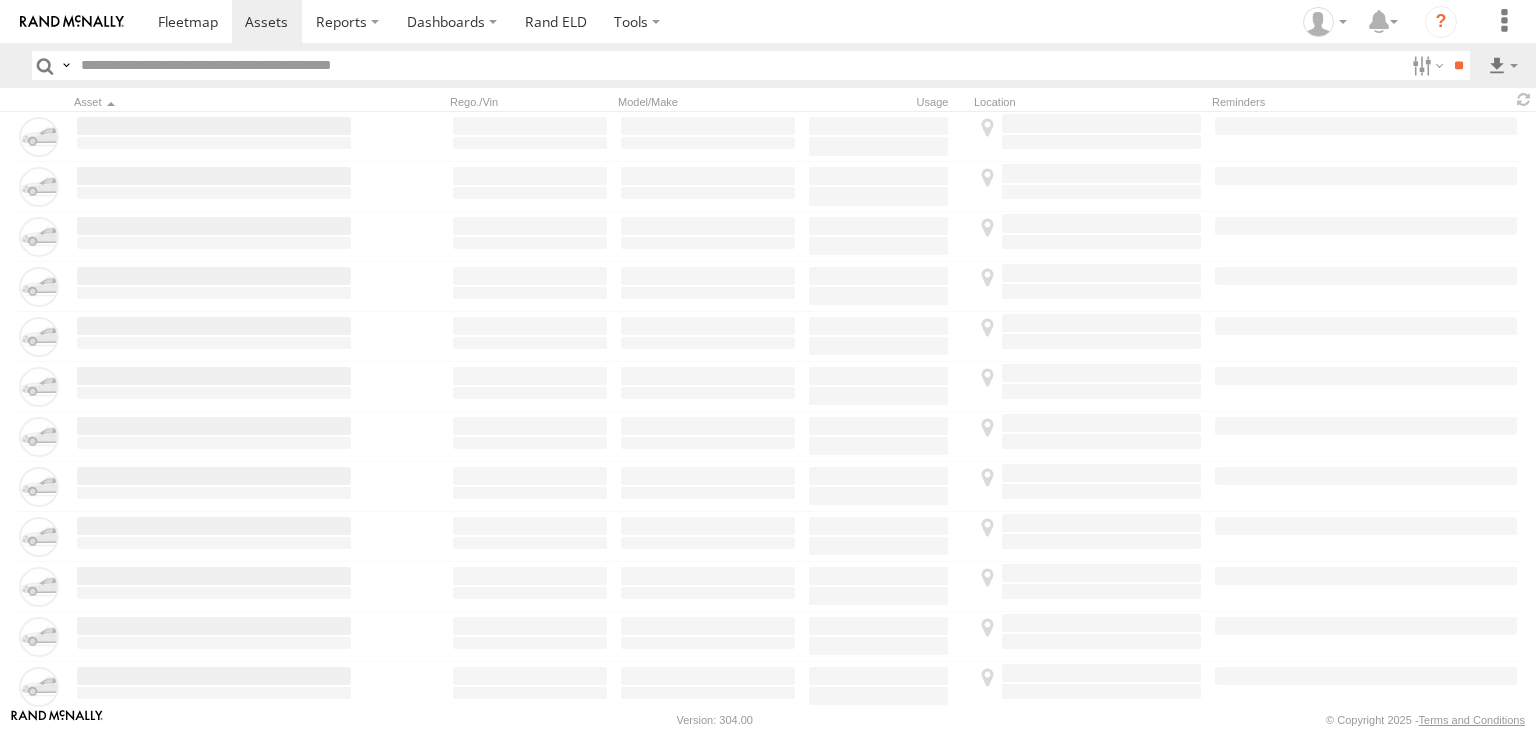 scroll, scrollTop: 0, scrollLeft: 0, axis: both 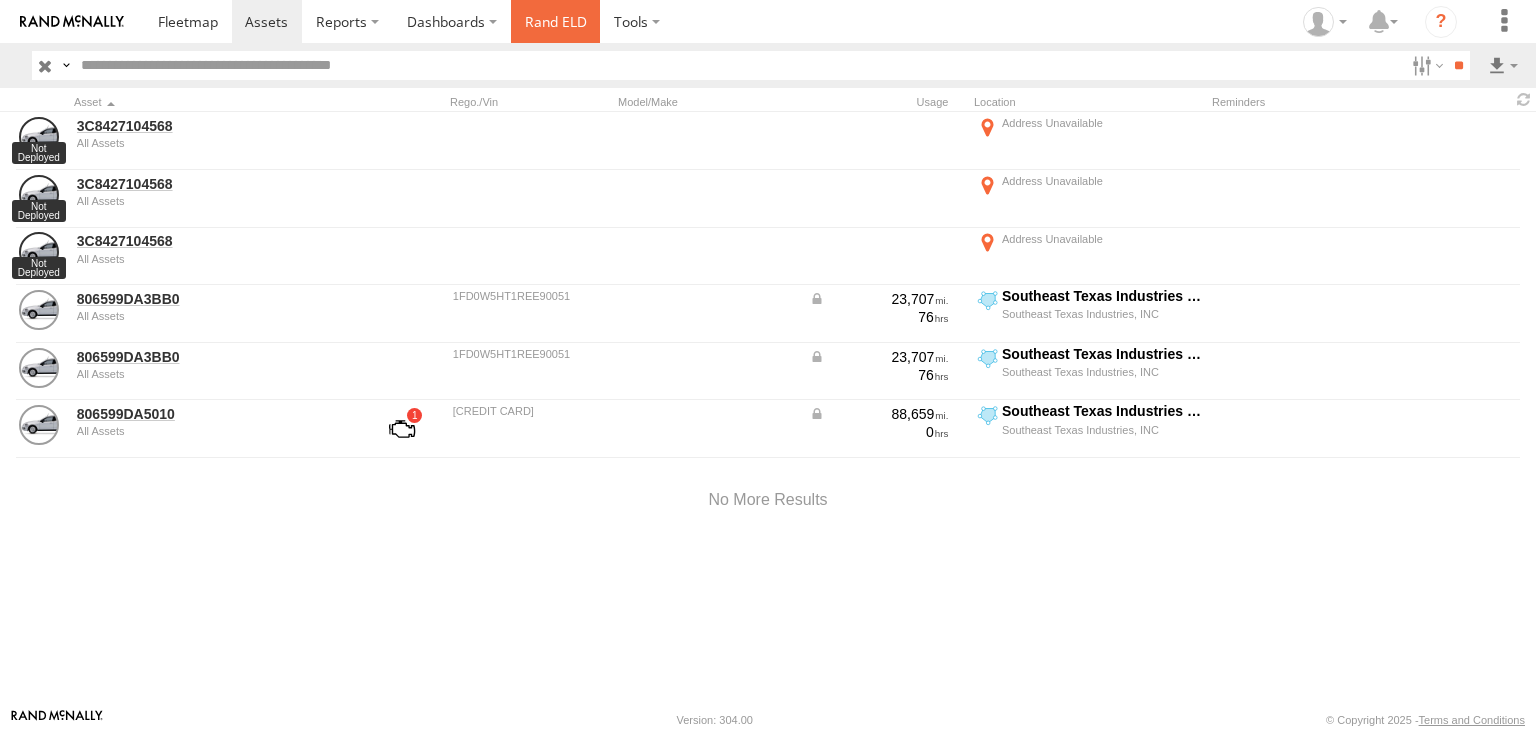 click on "Rand ELD" at bounding box center (556, 21) 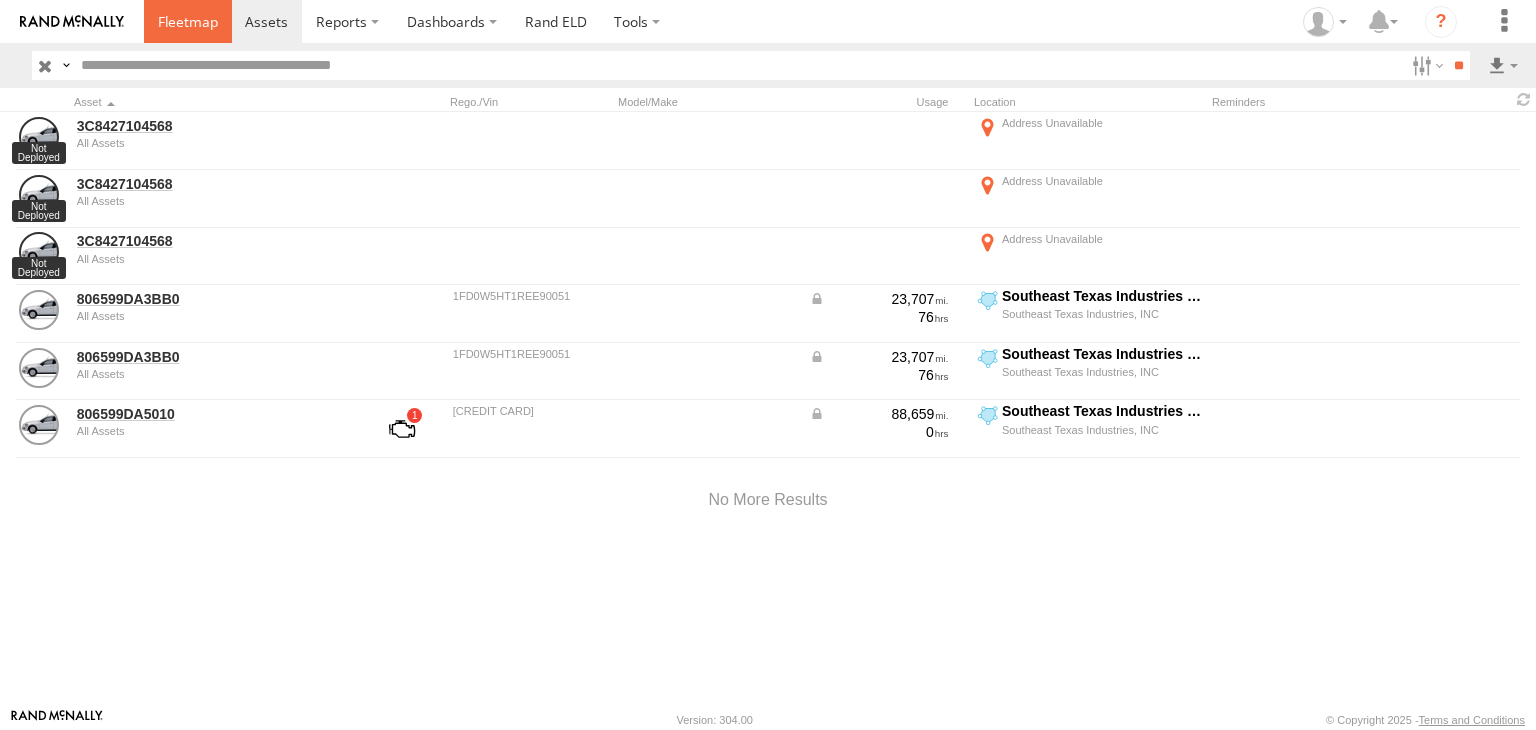 click at bounding box center (188, 21) 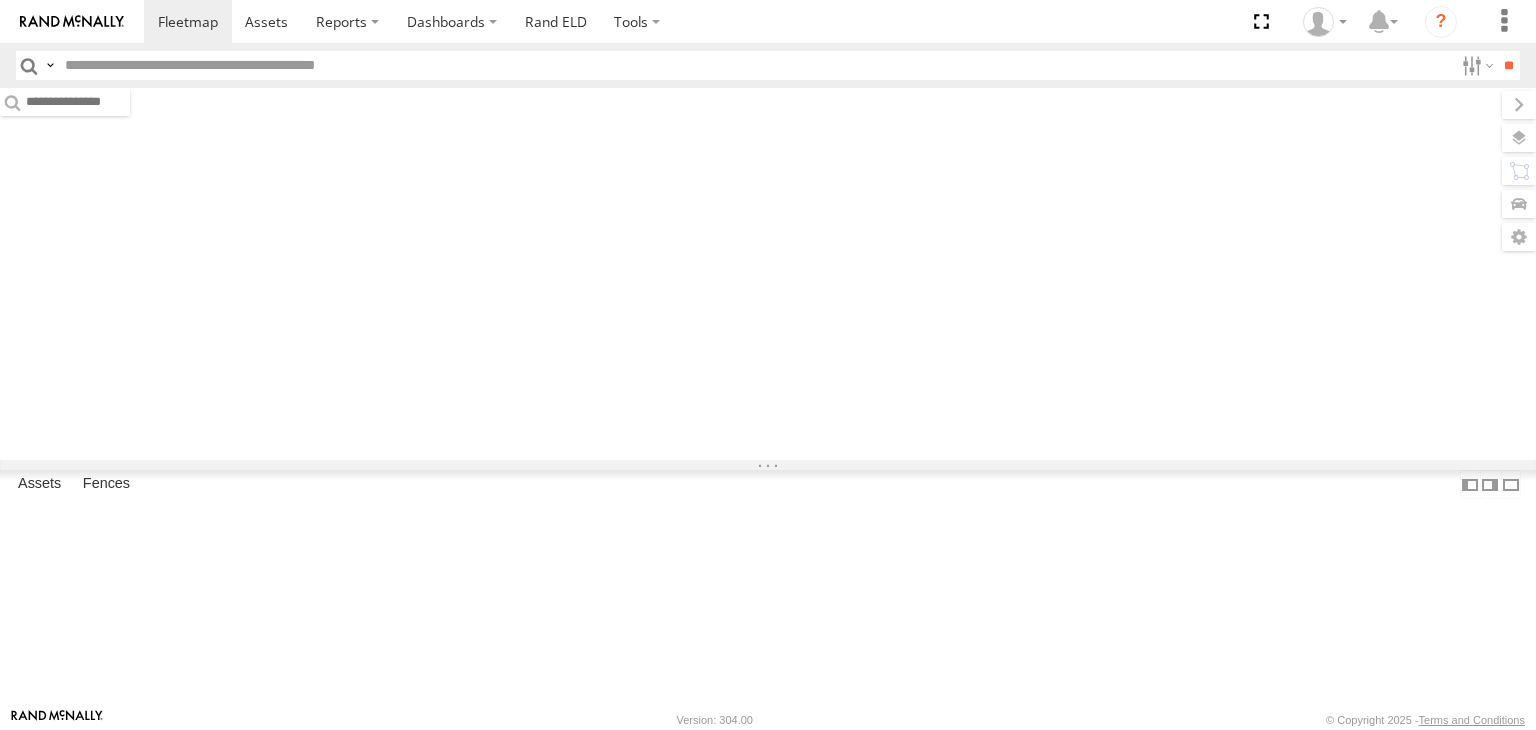 scroll, scrollTop: 0, scrollLeft: 0, axis: both 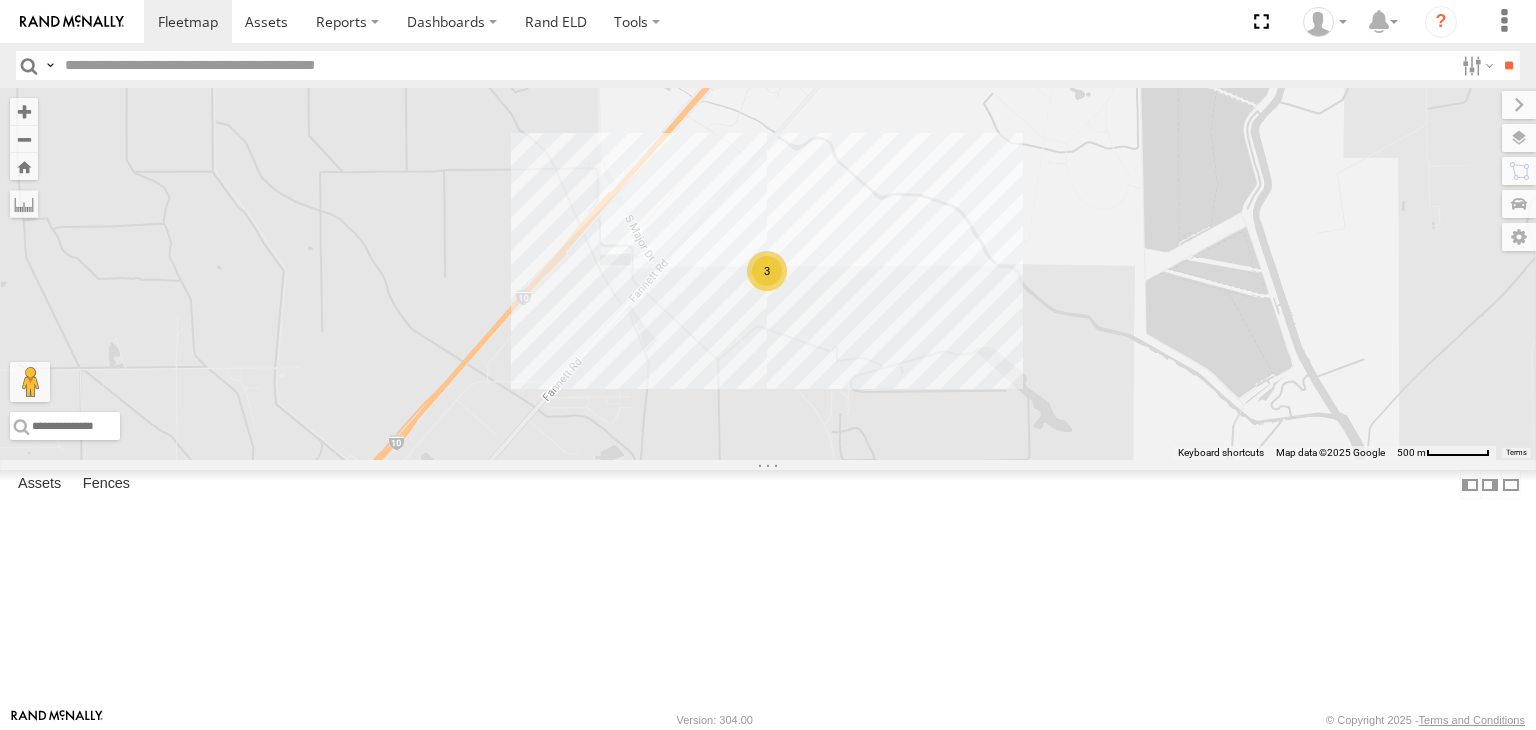 click at bounding box center [0, 0] 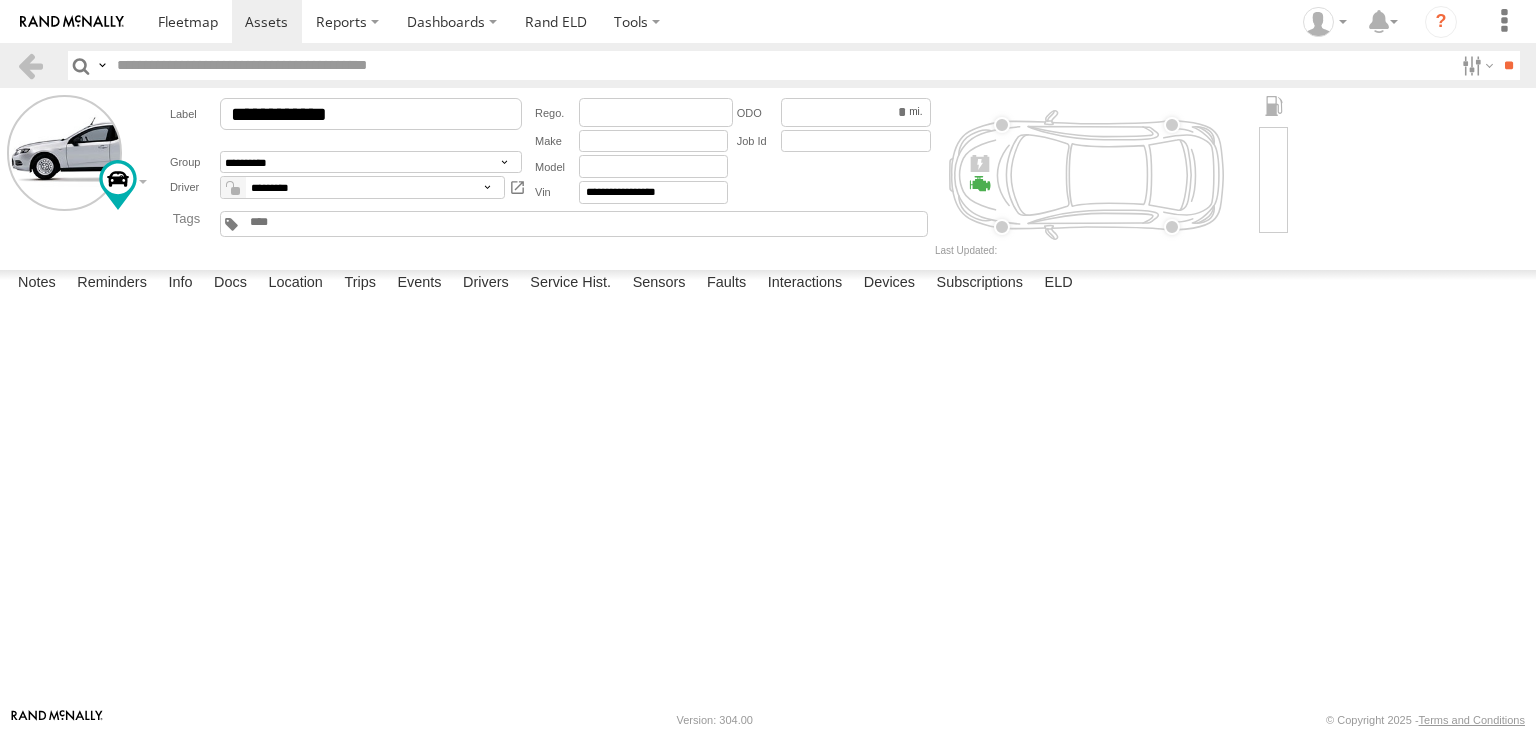 scroll, scrollTop: 0, scrollLeft: 0, axis: both 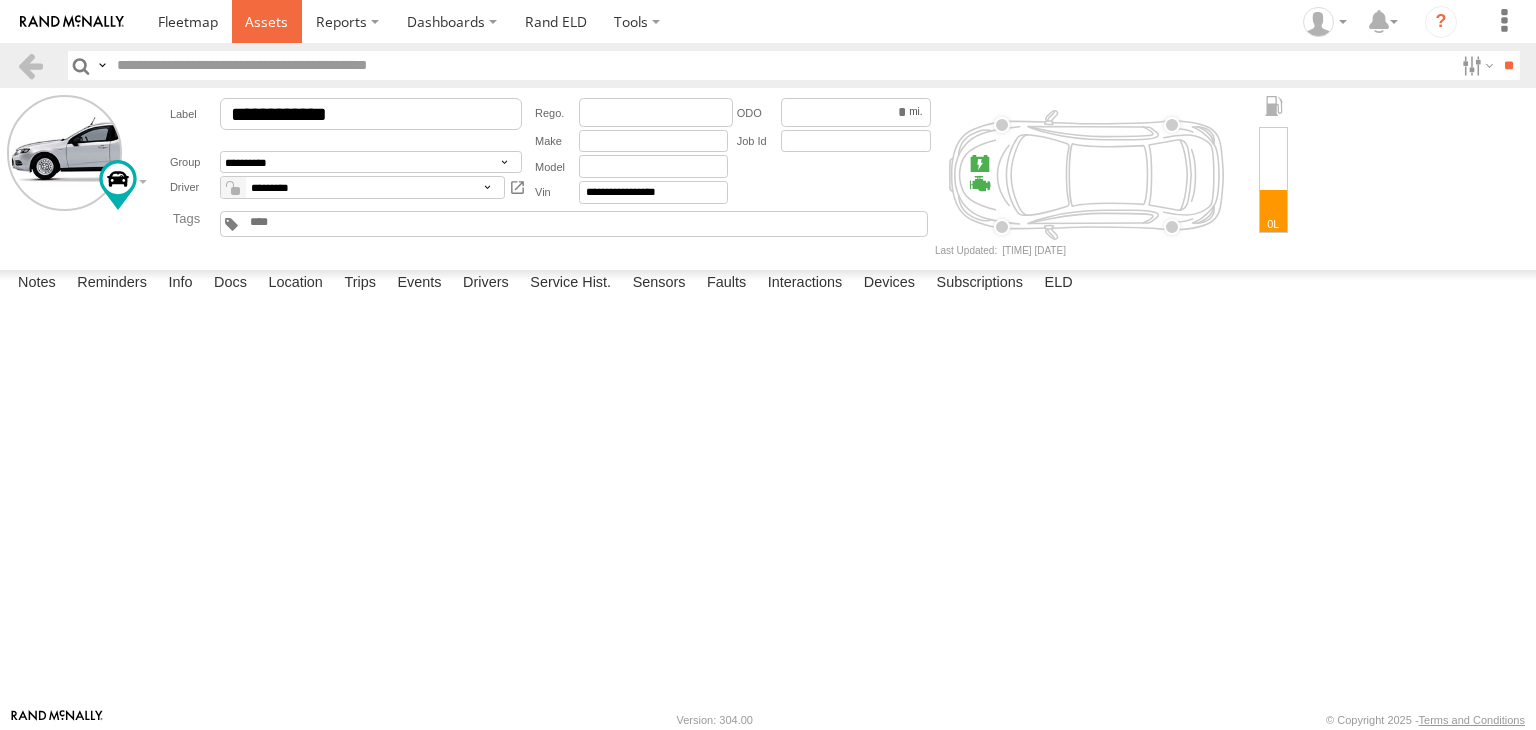 click at bounding box center [266, 21] 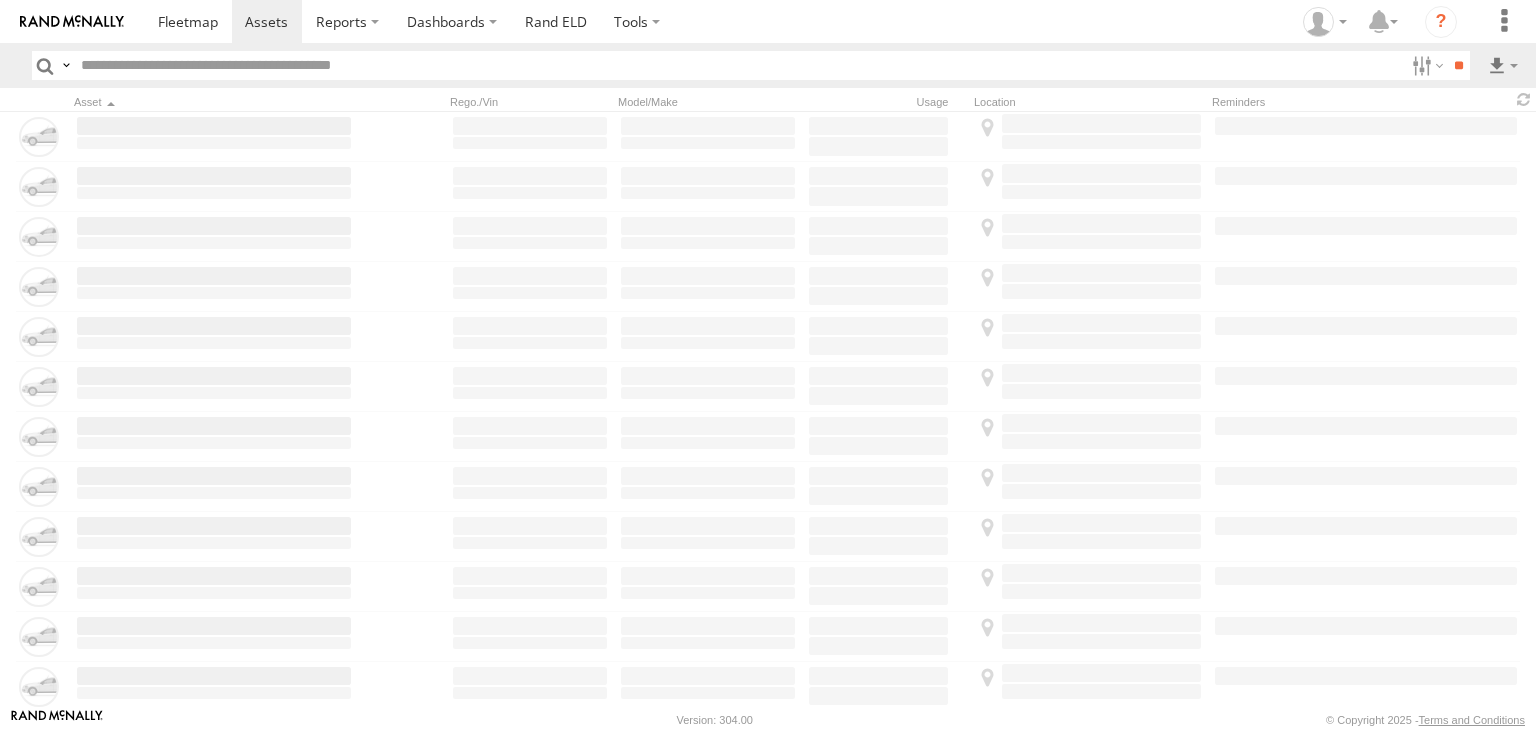 scroll, scrollTop: 0, scrollLeft: 0, axis: both 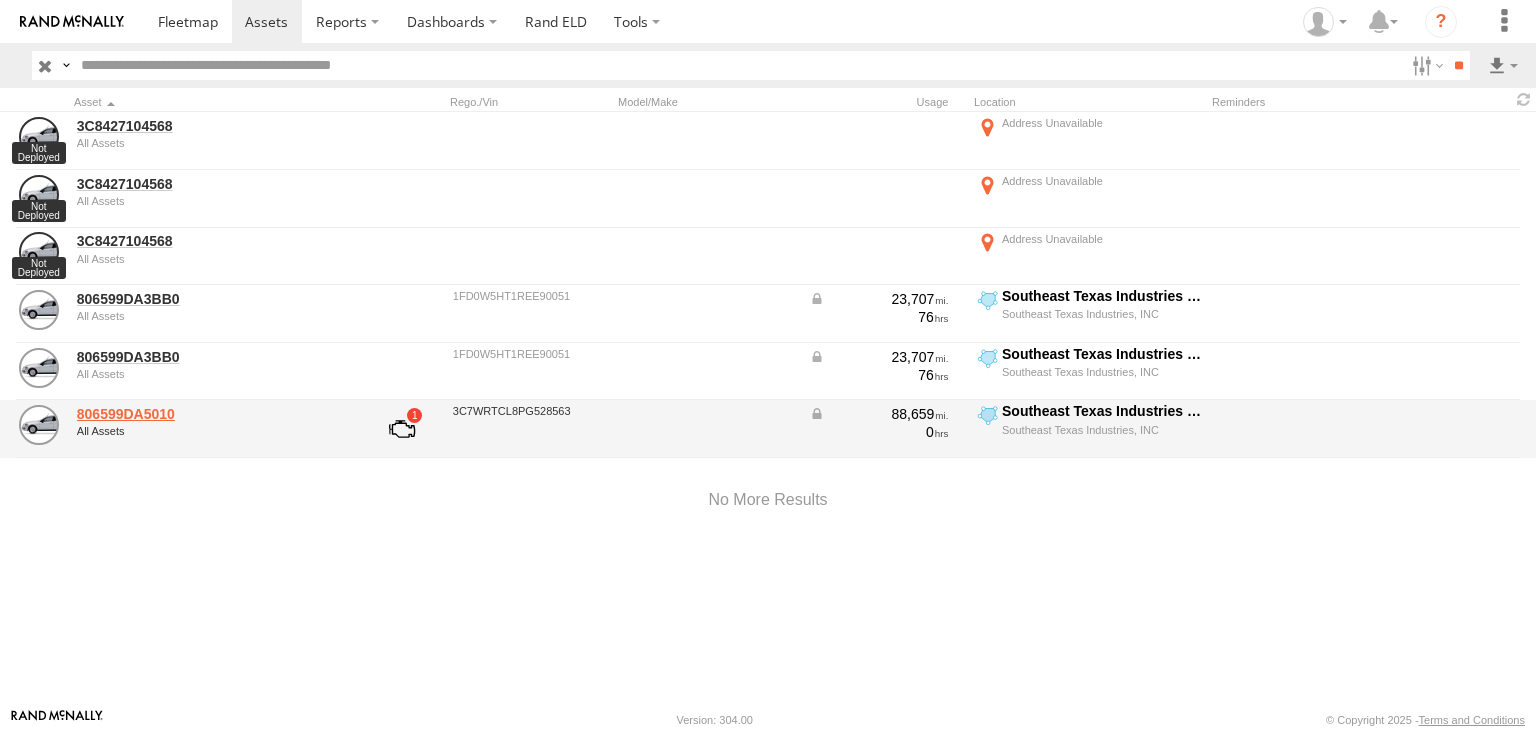 click on "806599DA5010" at bounding box center (214, 414) 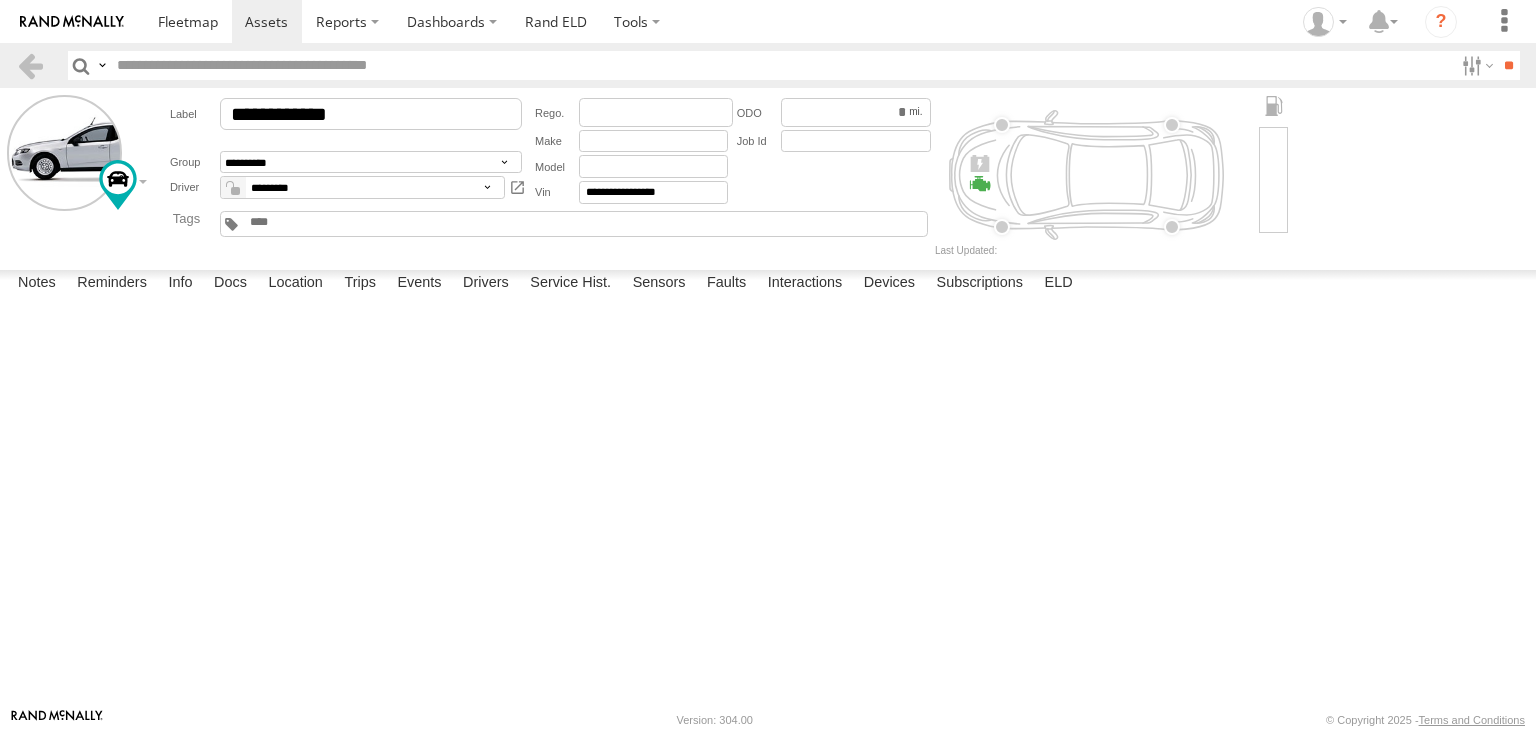 scroll, scrollTop: 0, scrollLeft: 0, axis: both 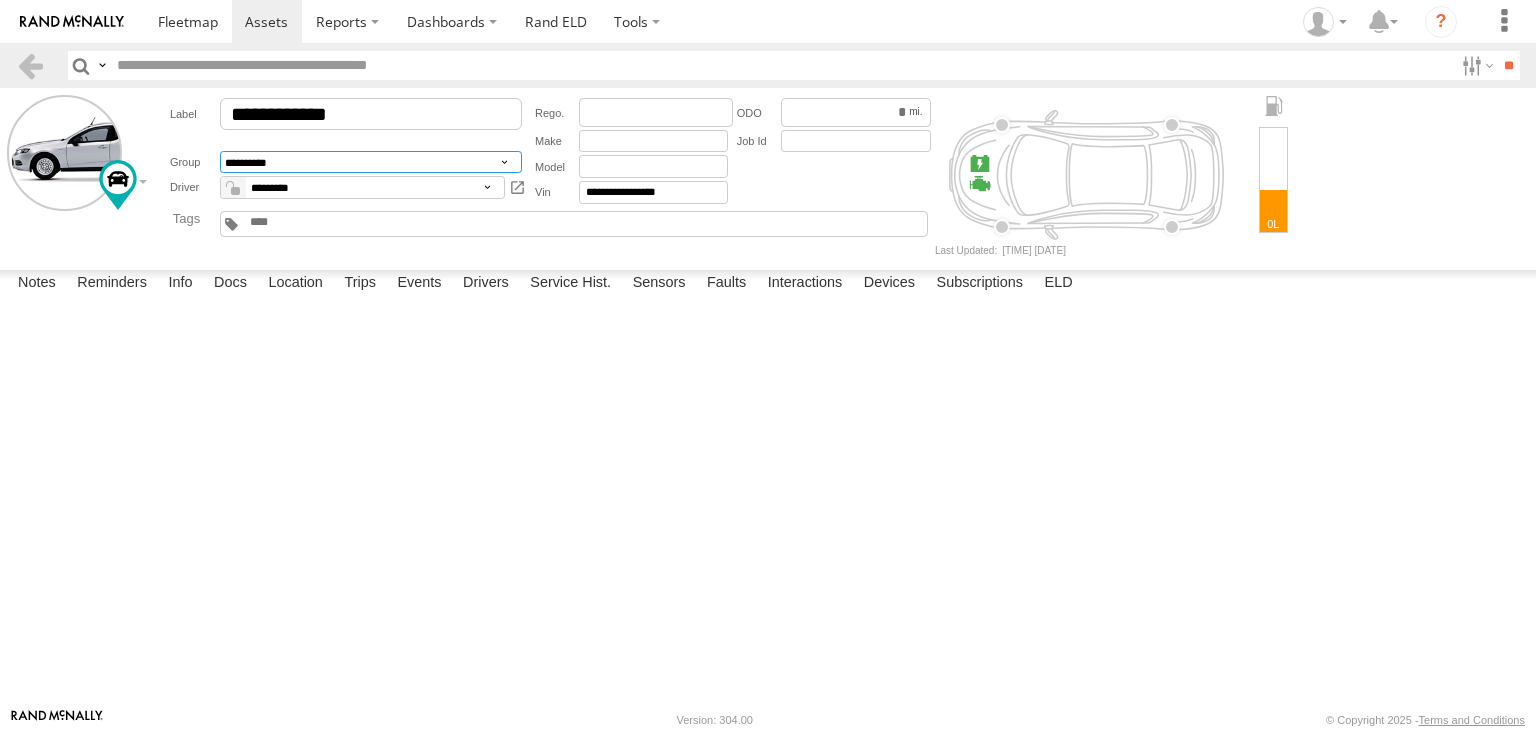 click on "**********" at bounding box center (371, 162) 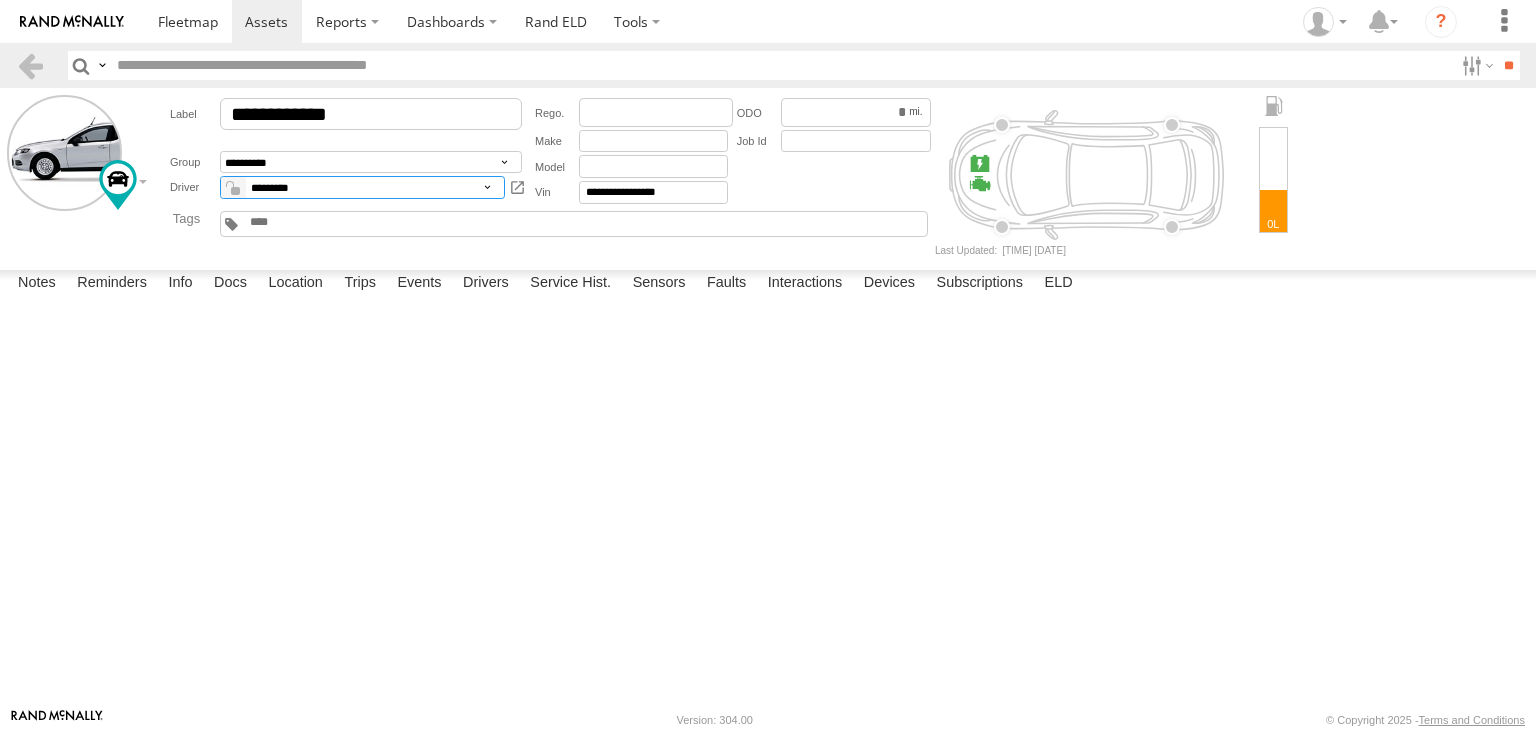 click on "*********" at bounding box center (362, 187) 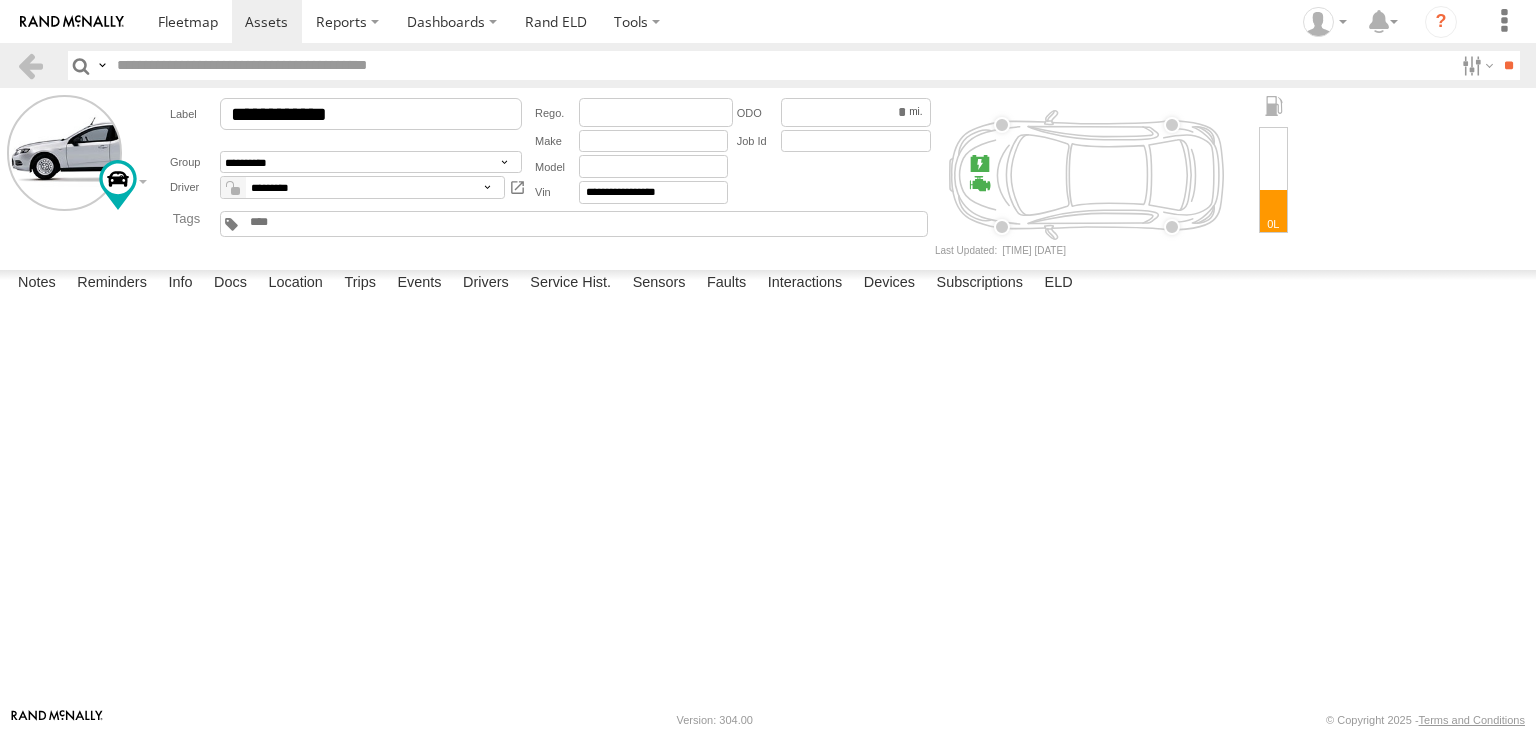 click on "**********" at bounding box center [768, 398] 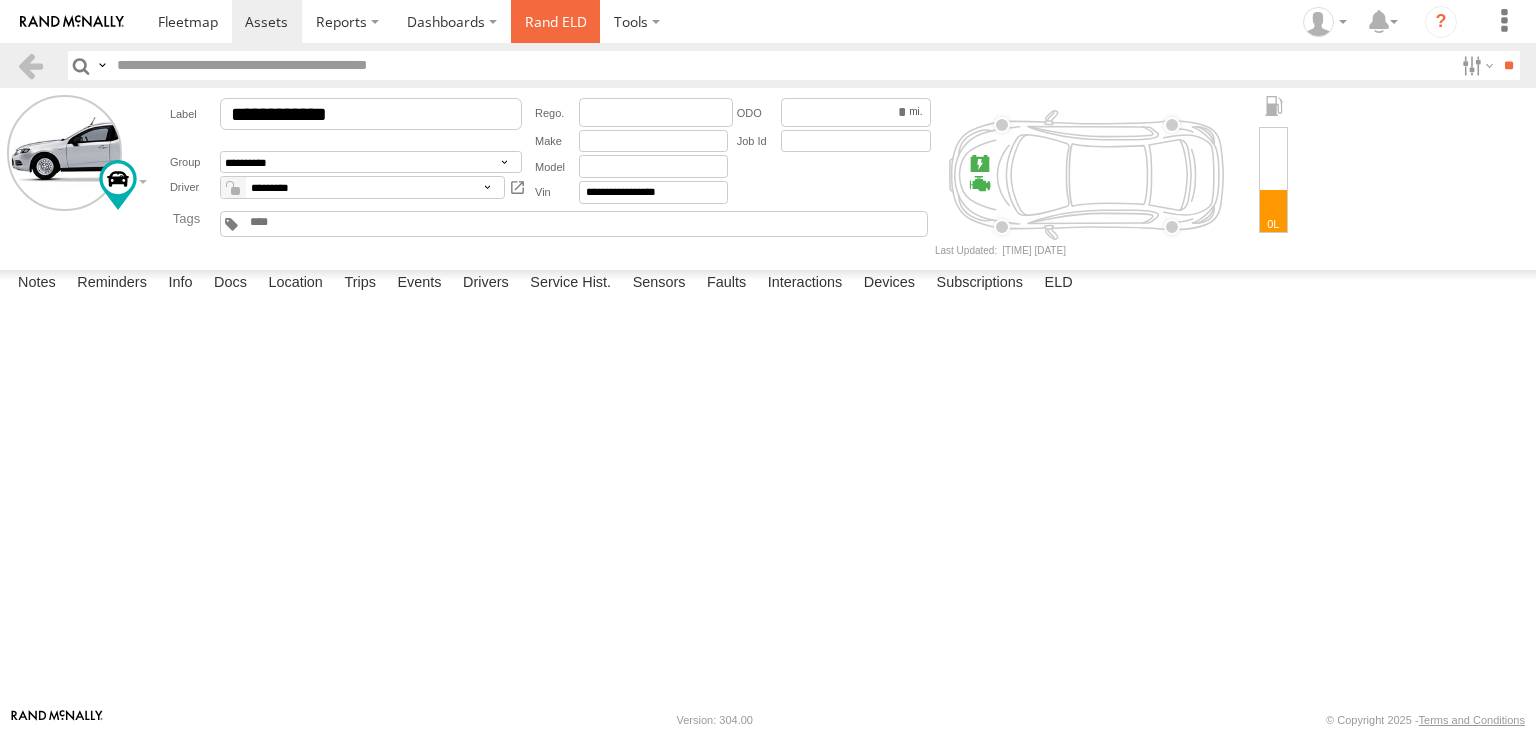 click on "Rand ELD" at bounding box center (556, 21) 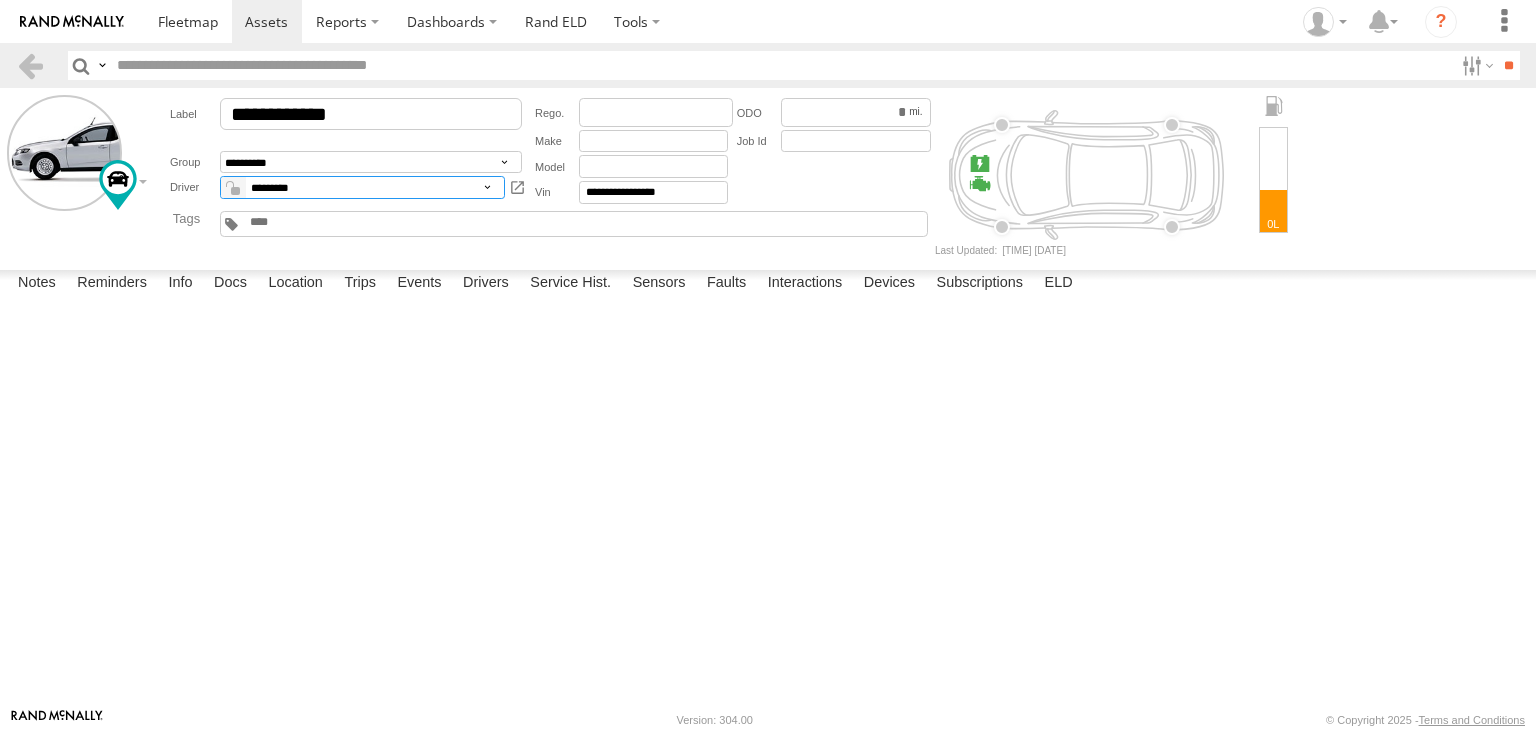 click on "*********" at bounding box center [362, 187] 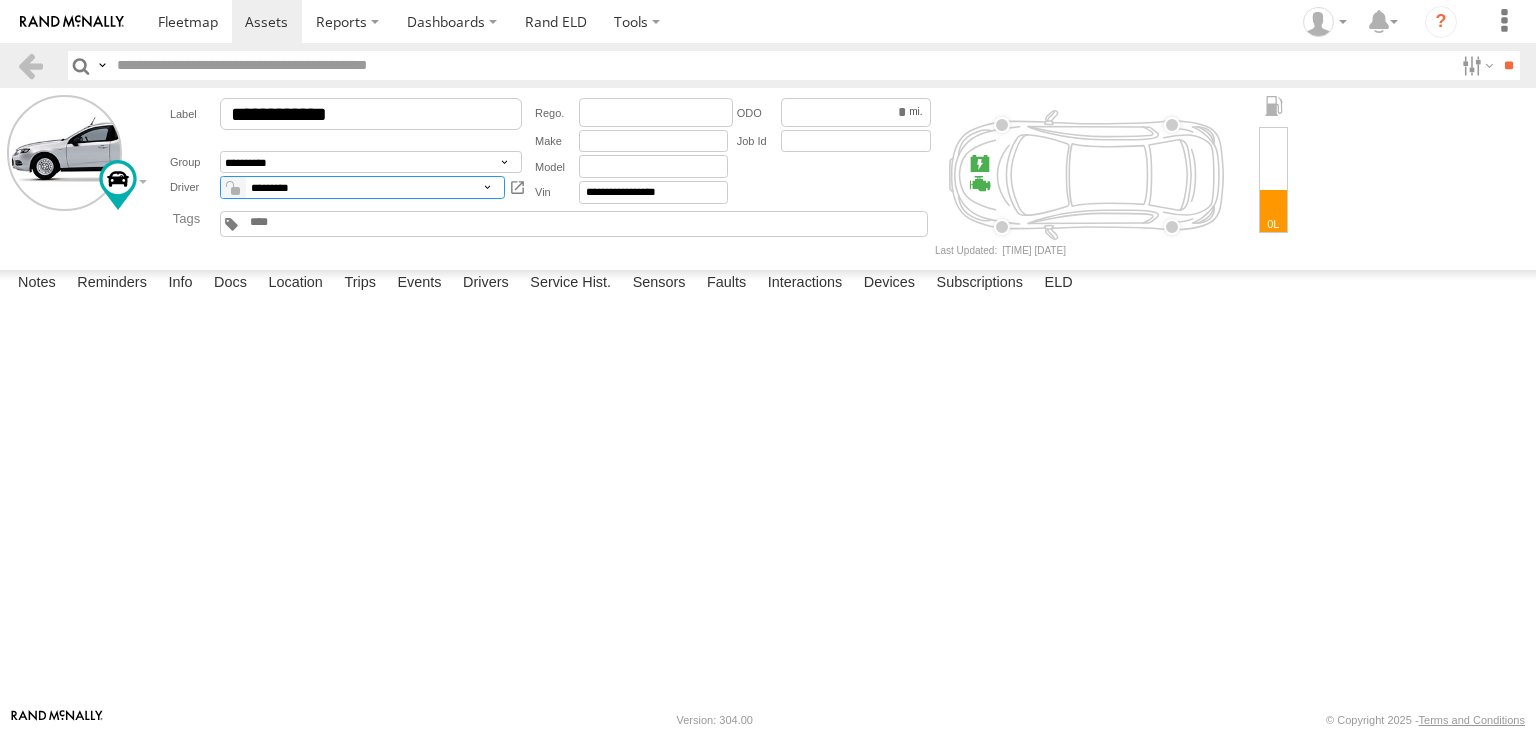 click on "*********" at bounding box center (362, 187) 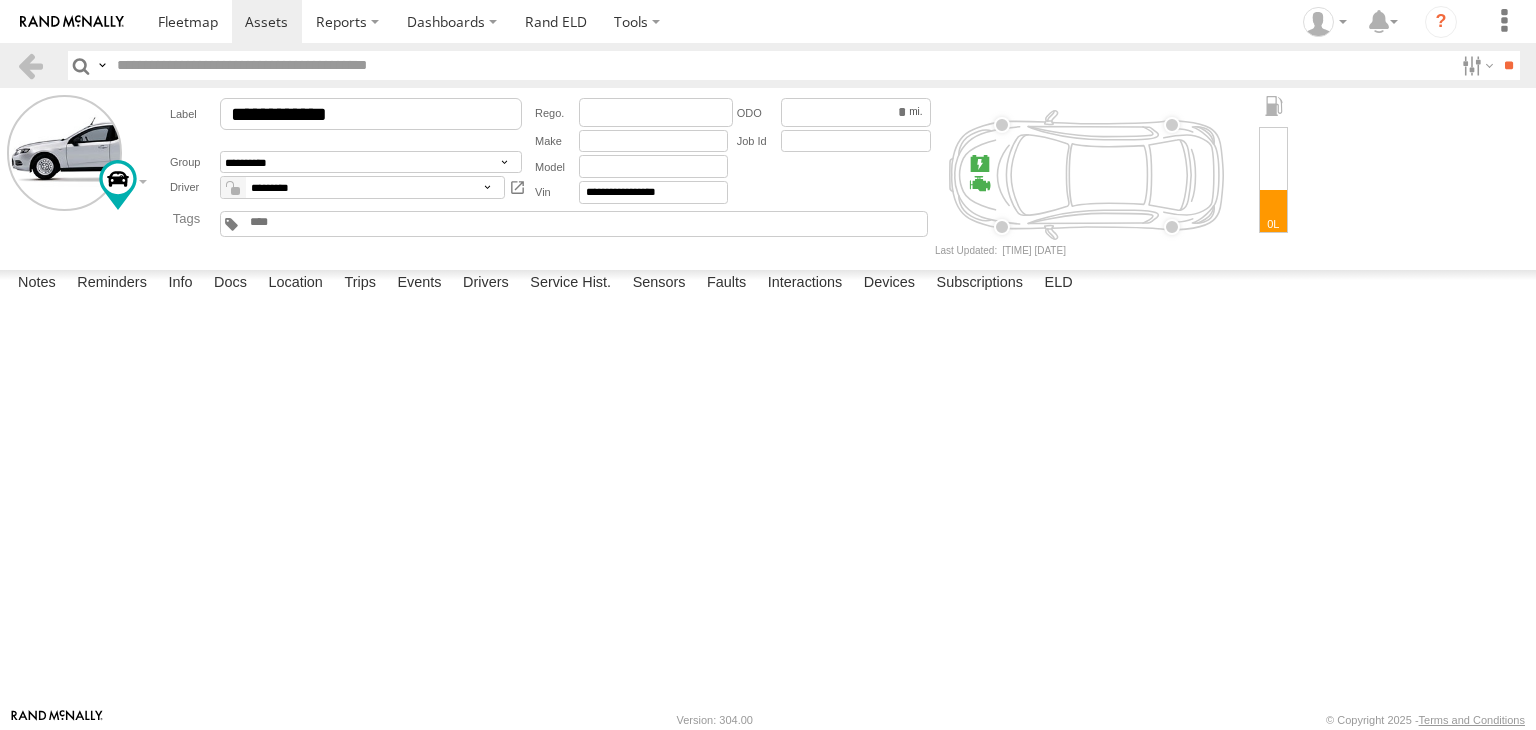 click on "**********" at bounding box center [768, 398] 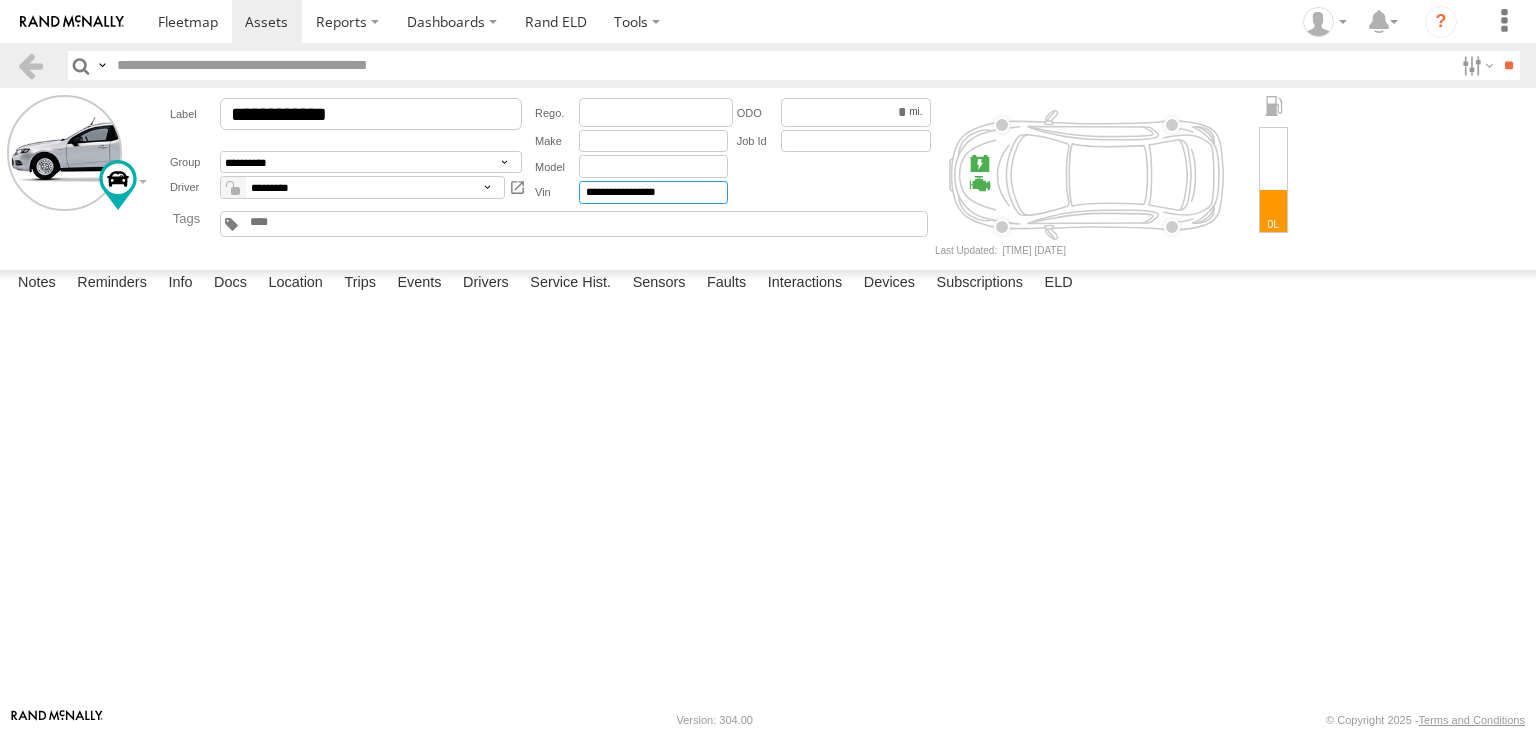 drag, startPoint x: 701, startPoint y: 194, endPoint x: 582, endPoint y: 200, distance: 119.15116 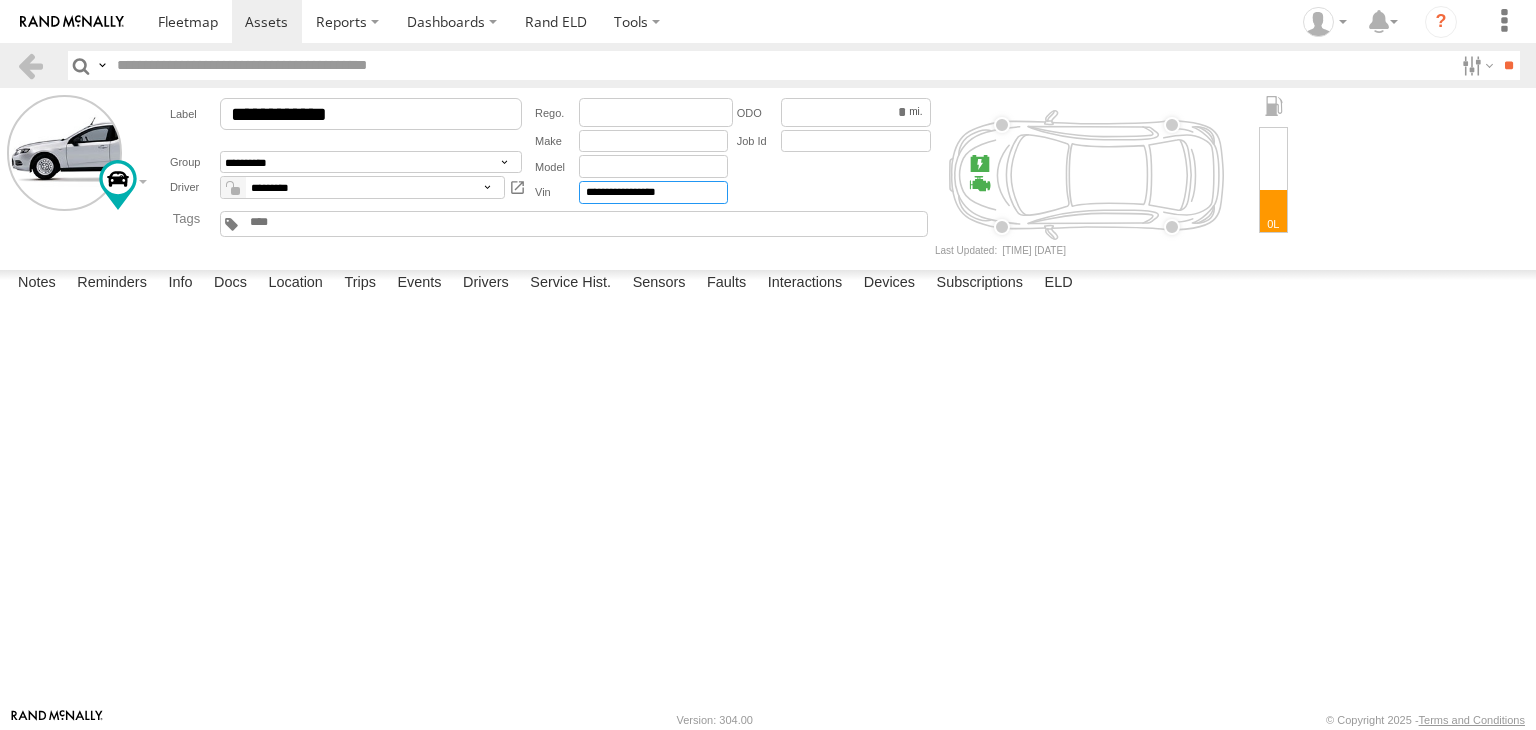 click on "**********" at bounding box center [653, 192] 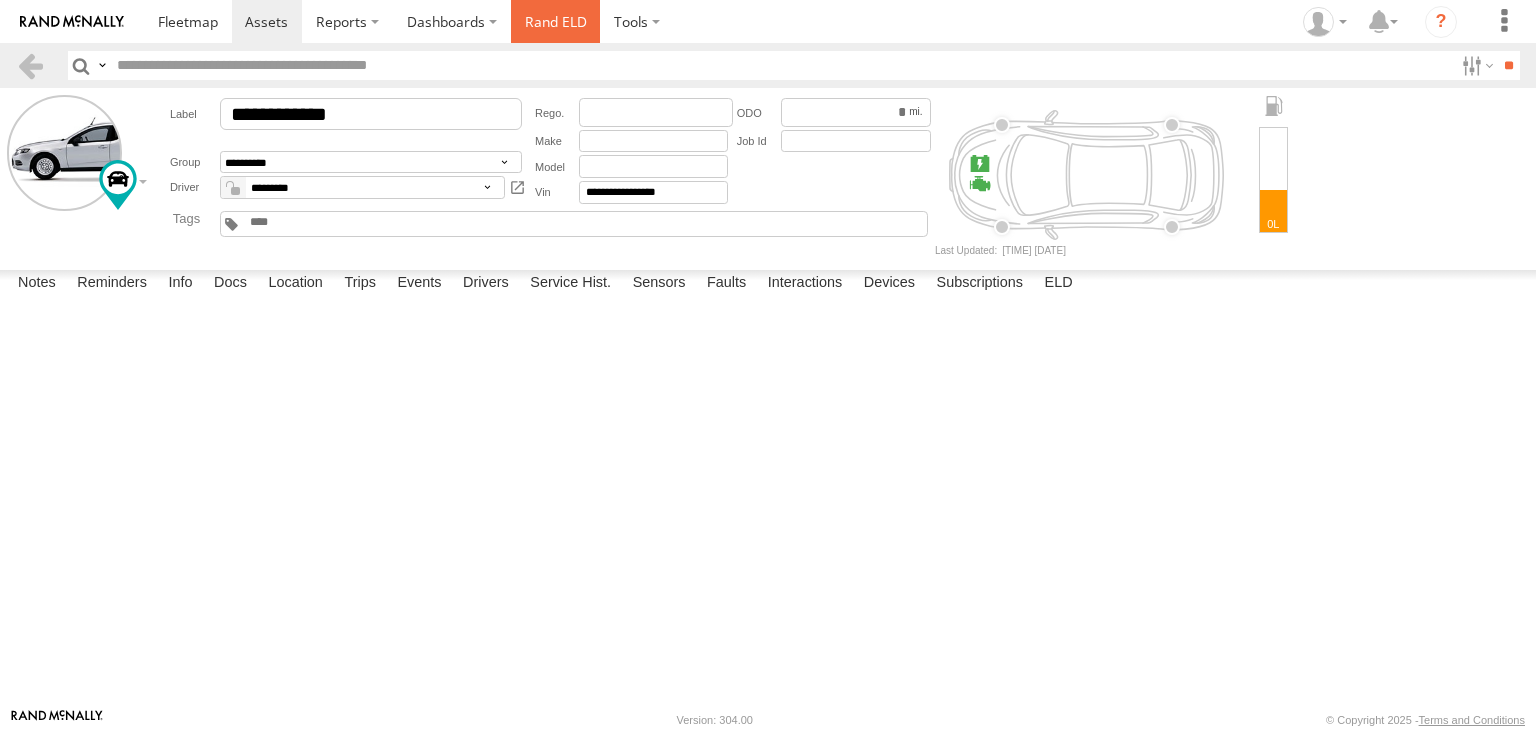 click on "Rand ELD" at bounding box center (556, 21) 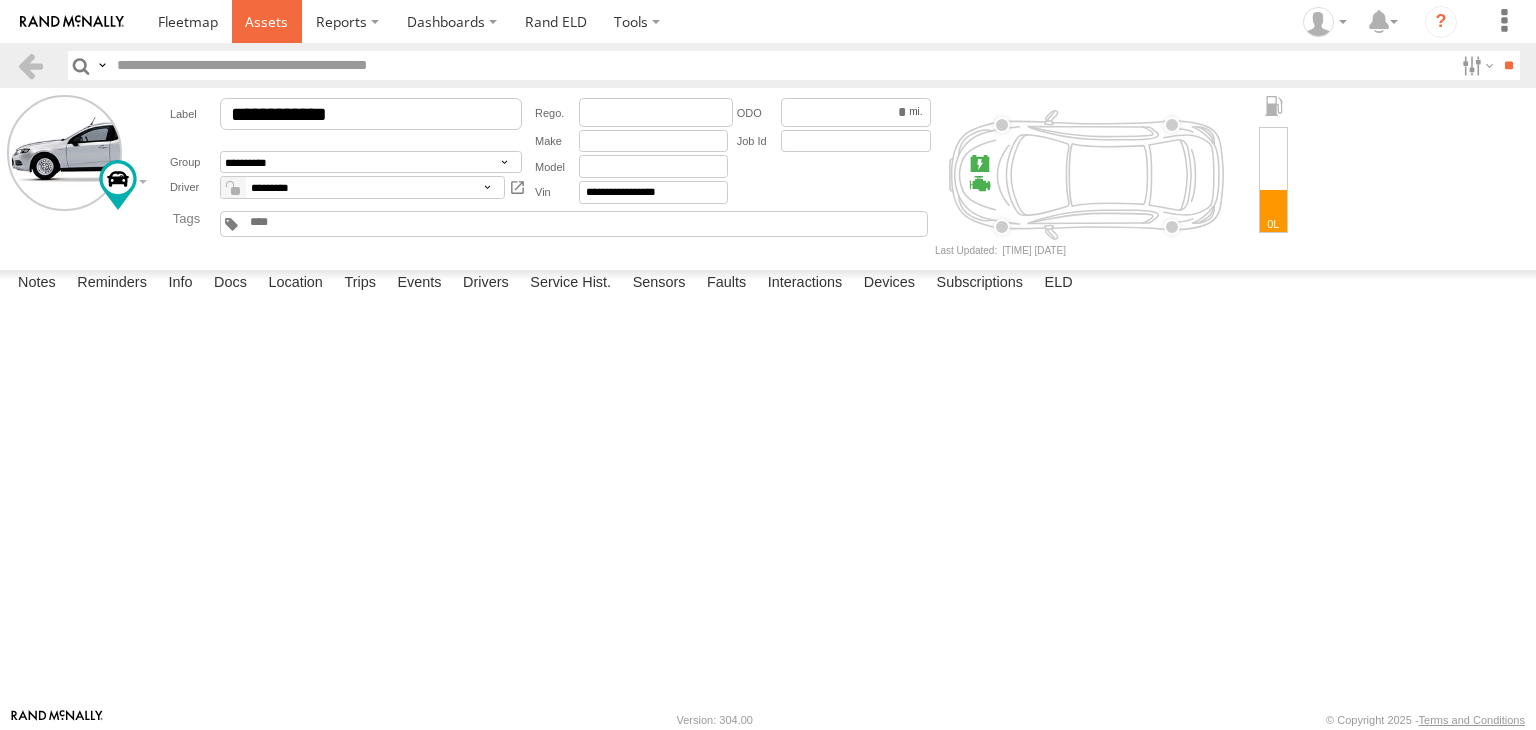 click at bounding box center (266, 21) 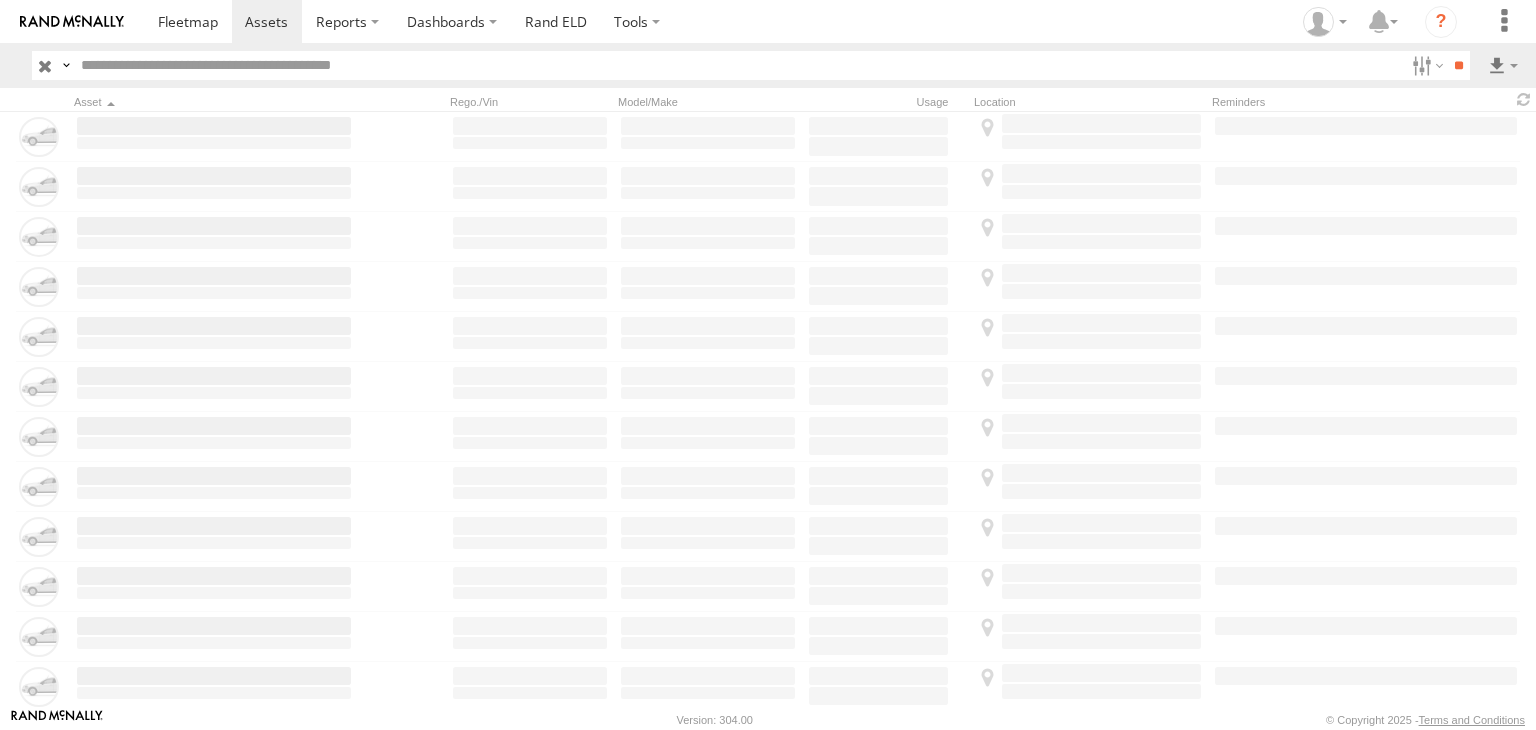 scroll, scrollTop: 0, scrollLeft: 0, axis: both 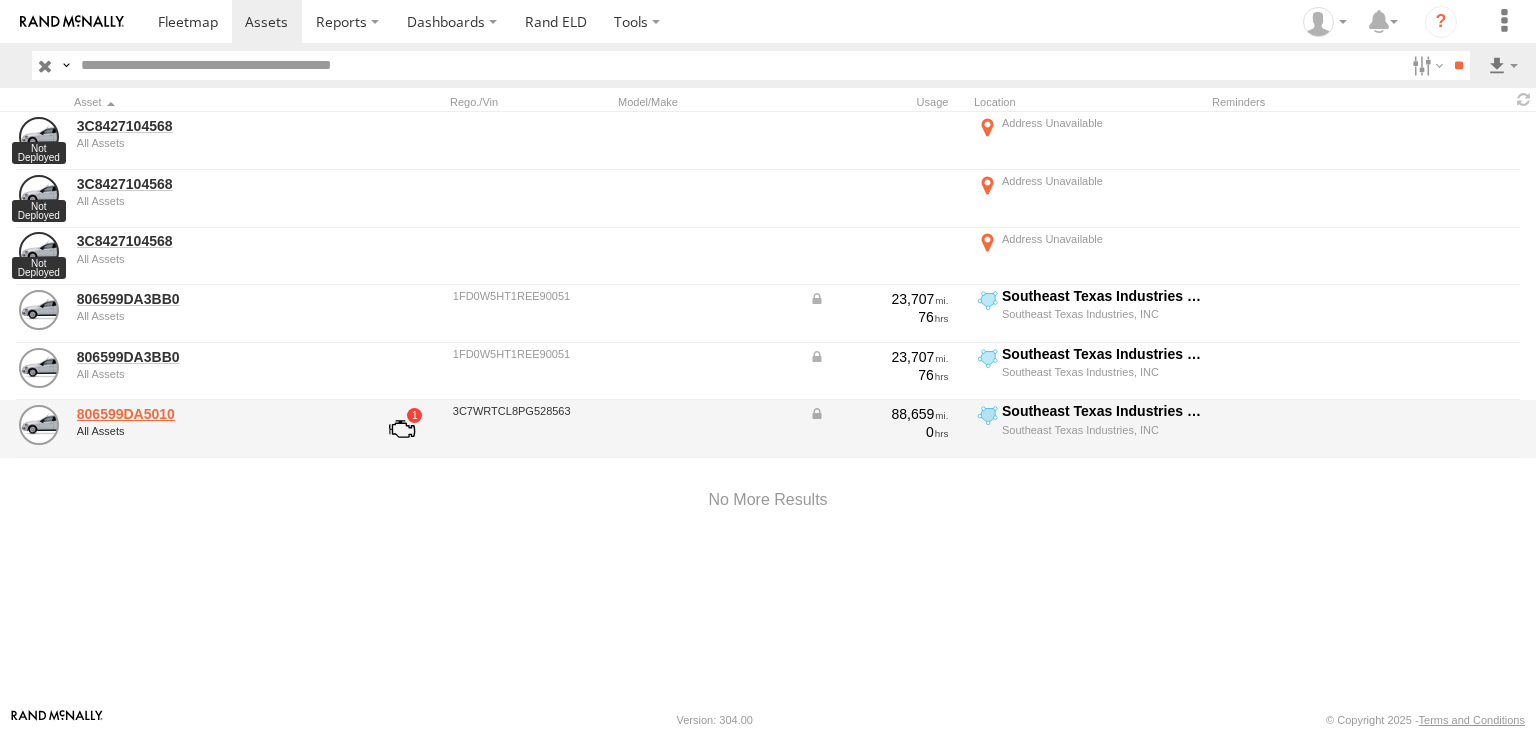 click on "806599DA5010" at bounding box center (214, 414) 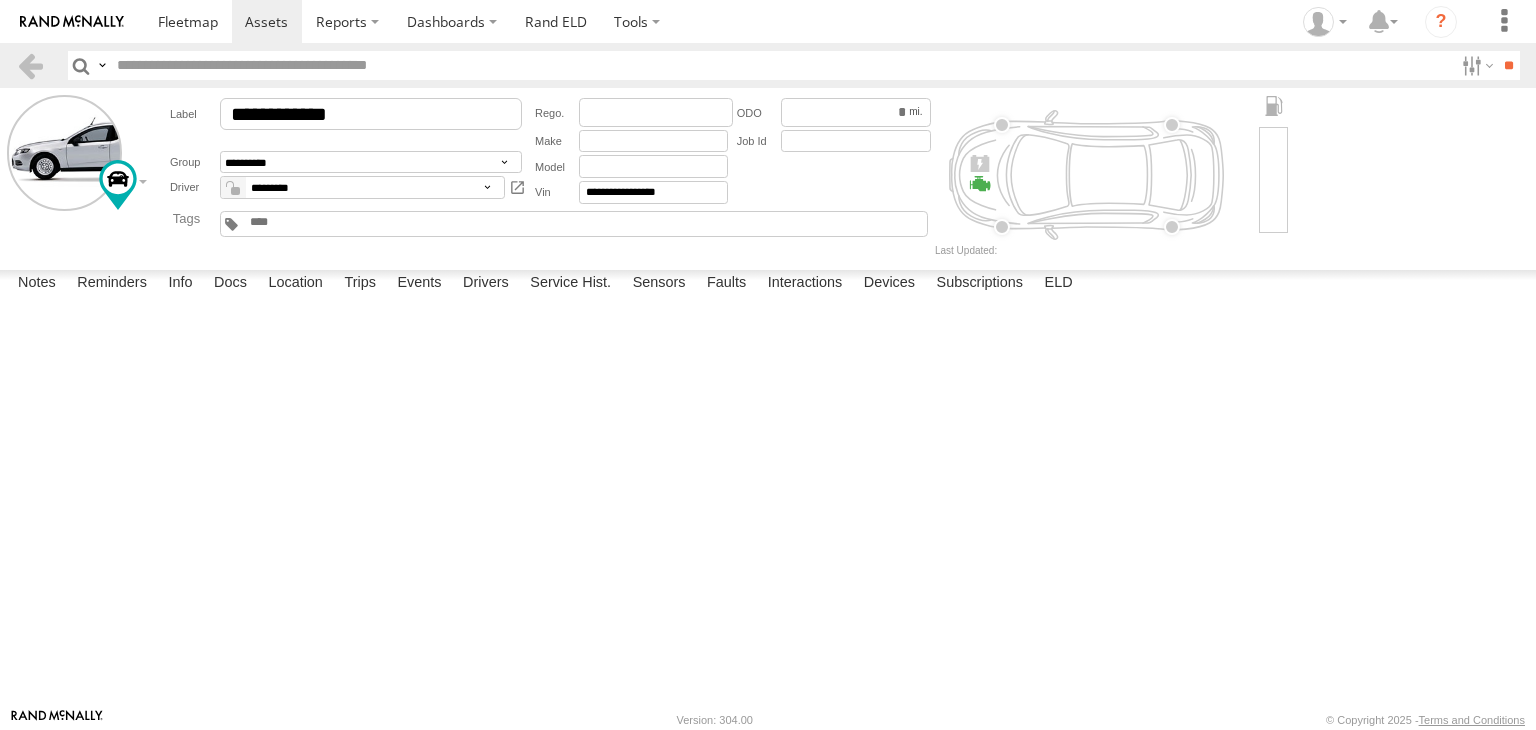 scroll, scrollTop: 0, scrollLeft: 0, axis: both 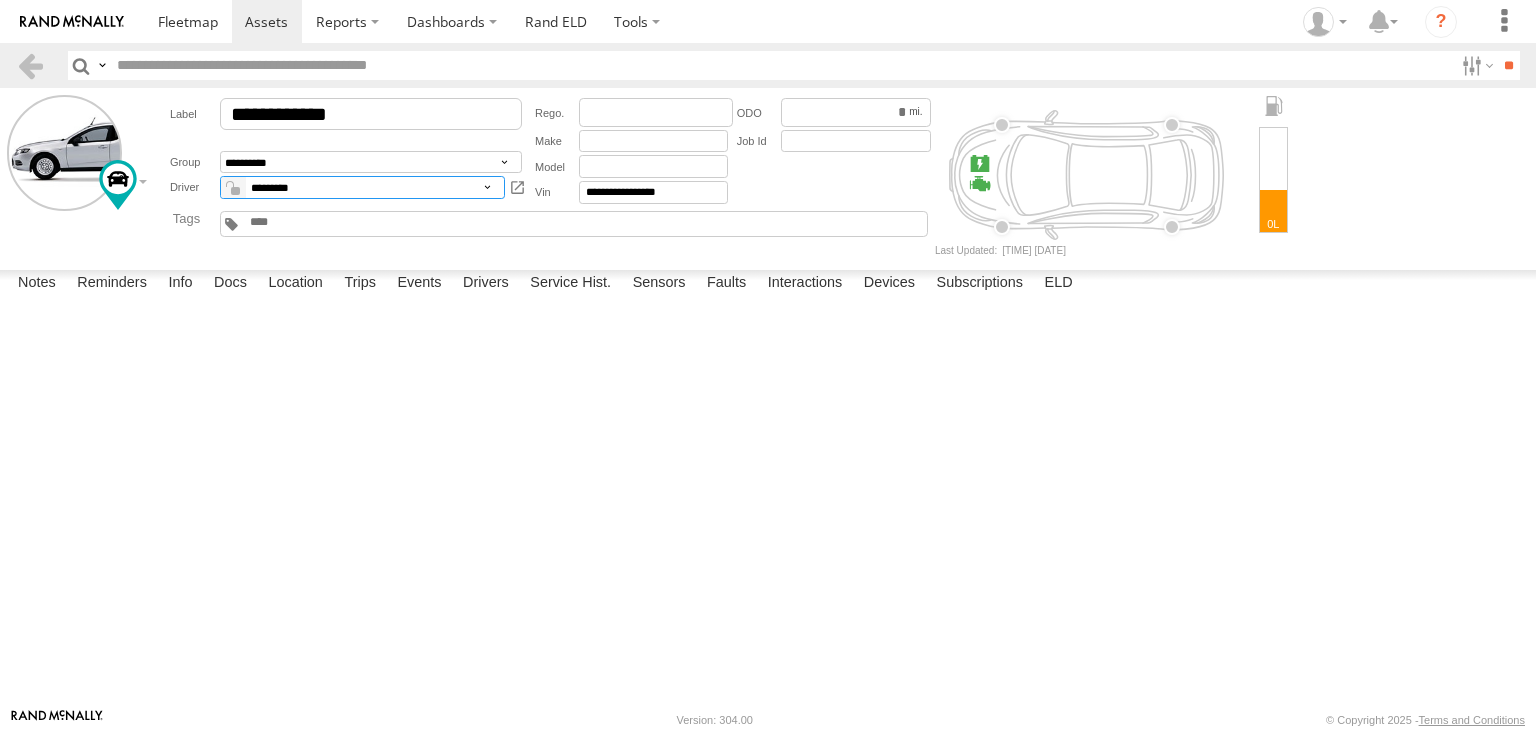 click on "*********" at bounding box center [362, 187] 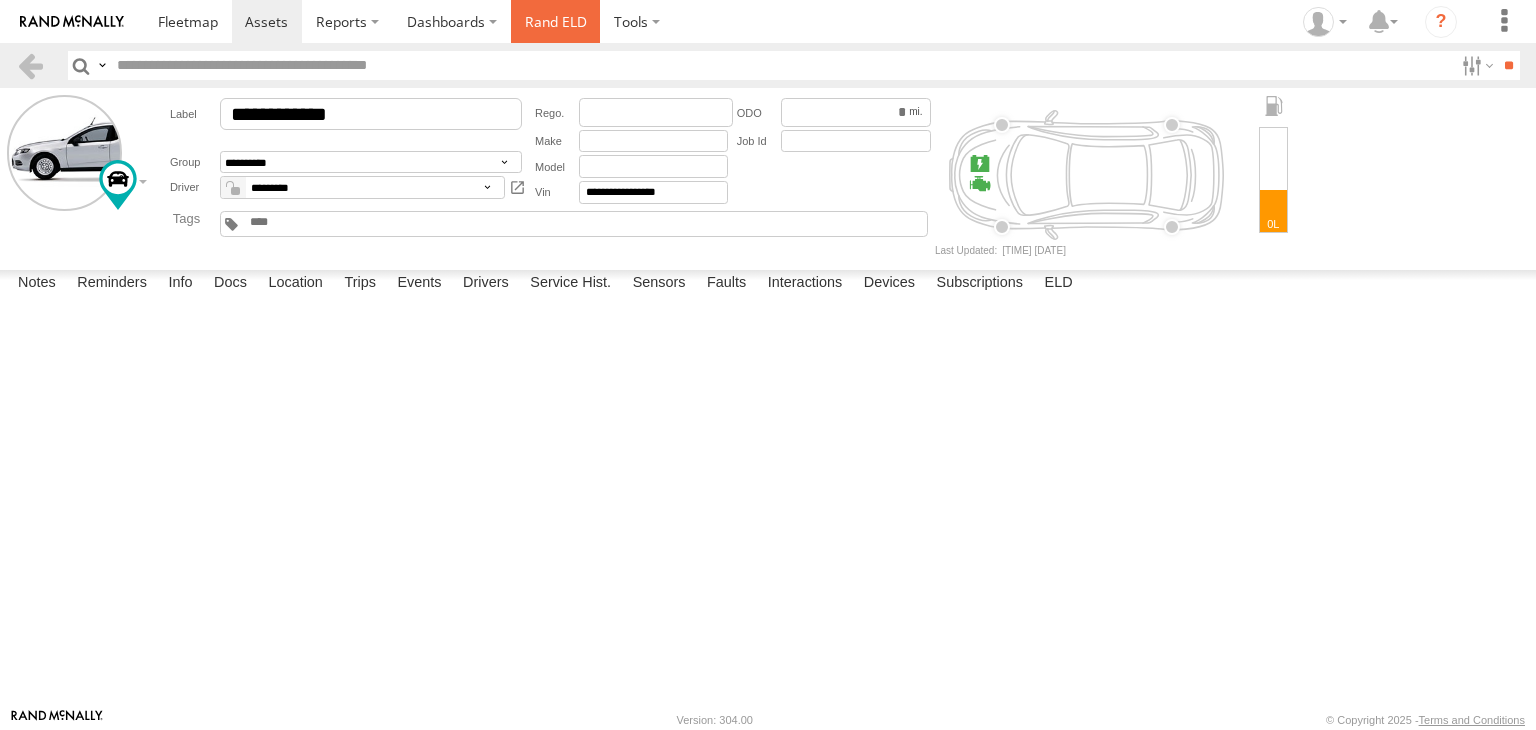 click on "Rand ELD" at bounding box center [556, 21] 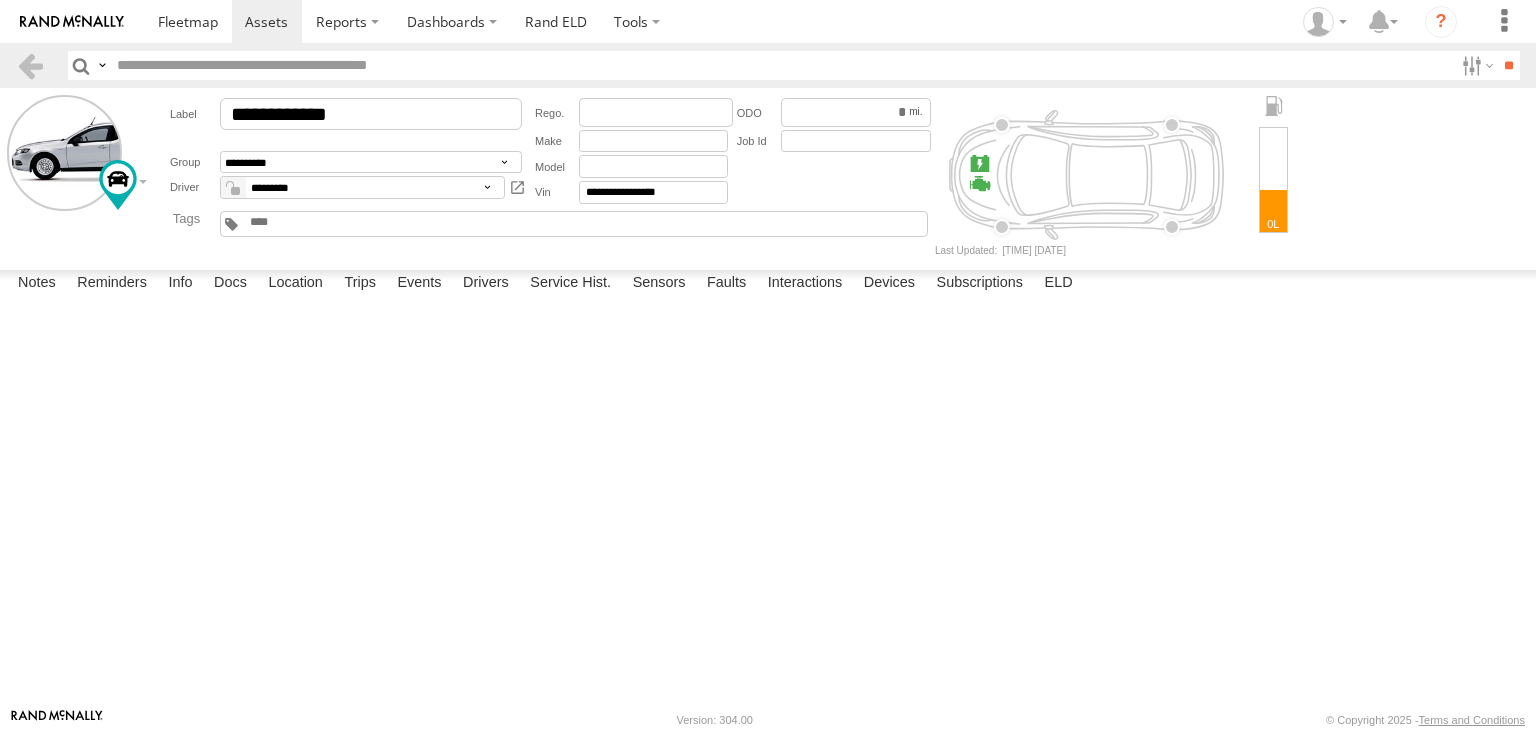 click at bounding box center (0, 0) 